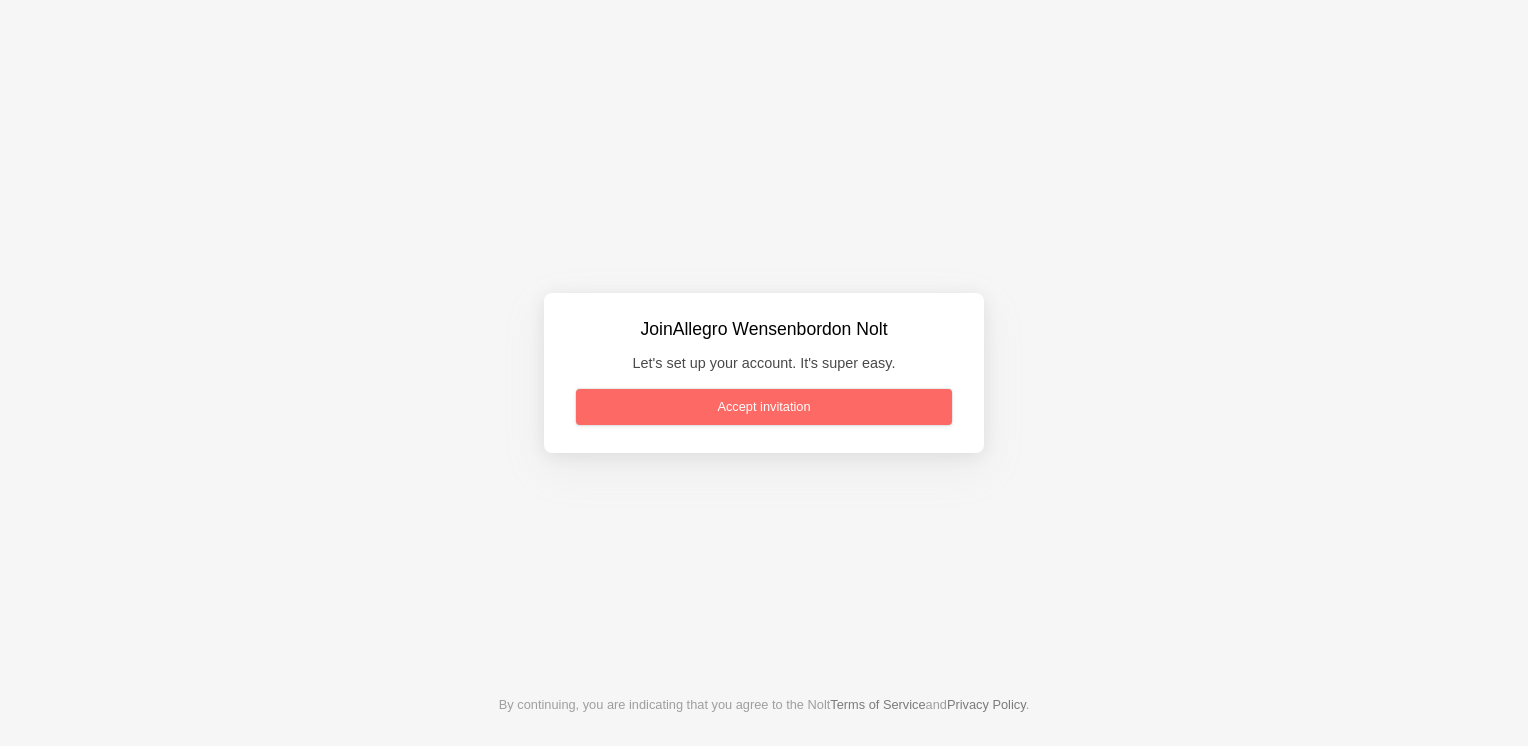 scroll, scrollTop: 0, scrollLeft: 0, axis: both 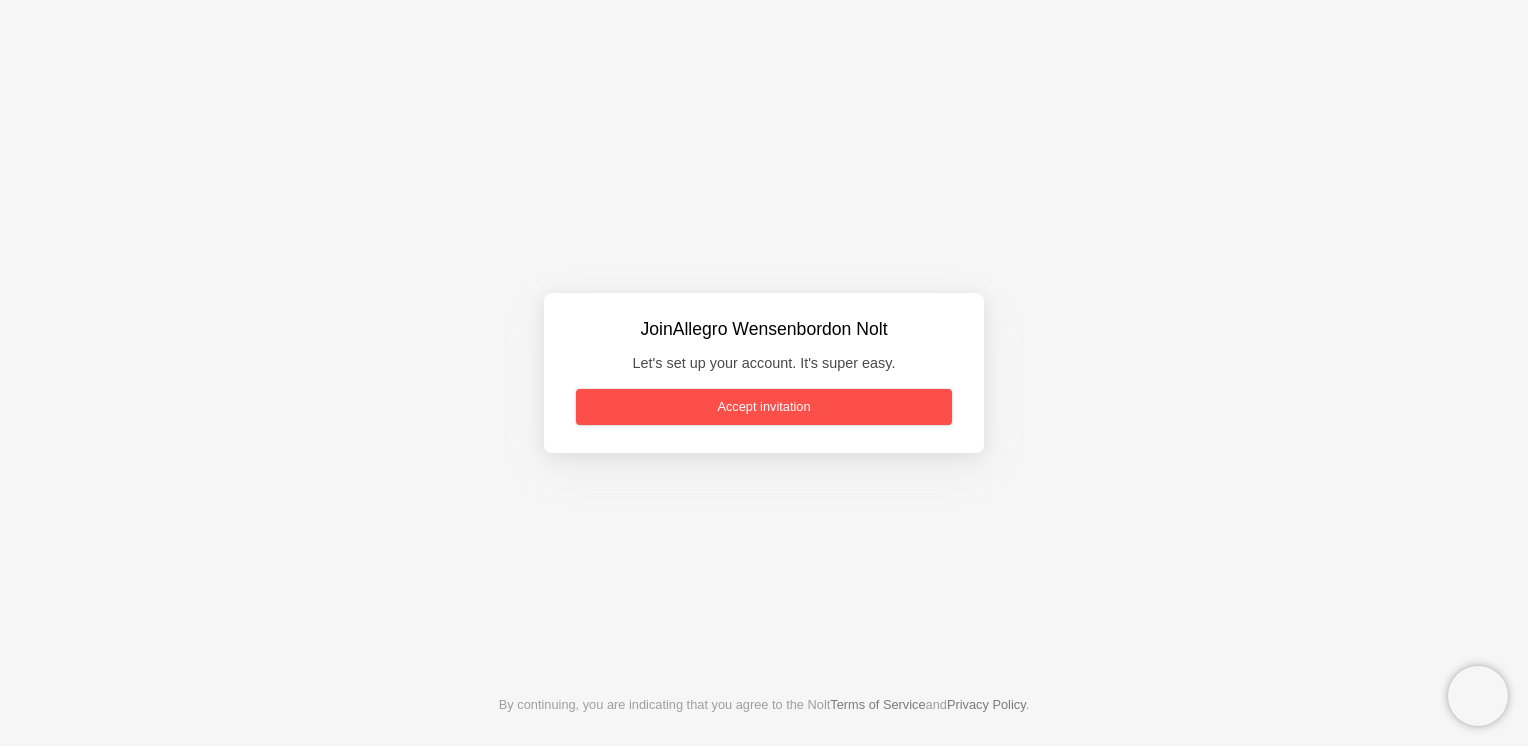 click on "Accept invitation" at bounding box center [764, 407] 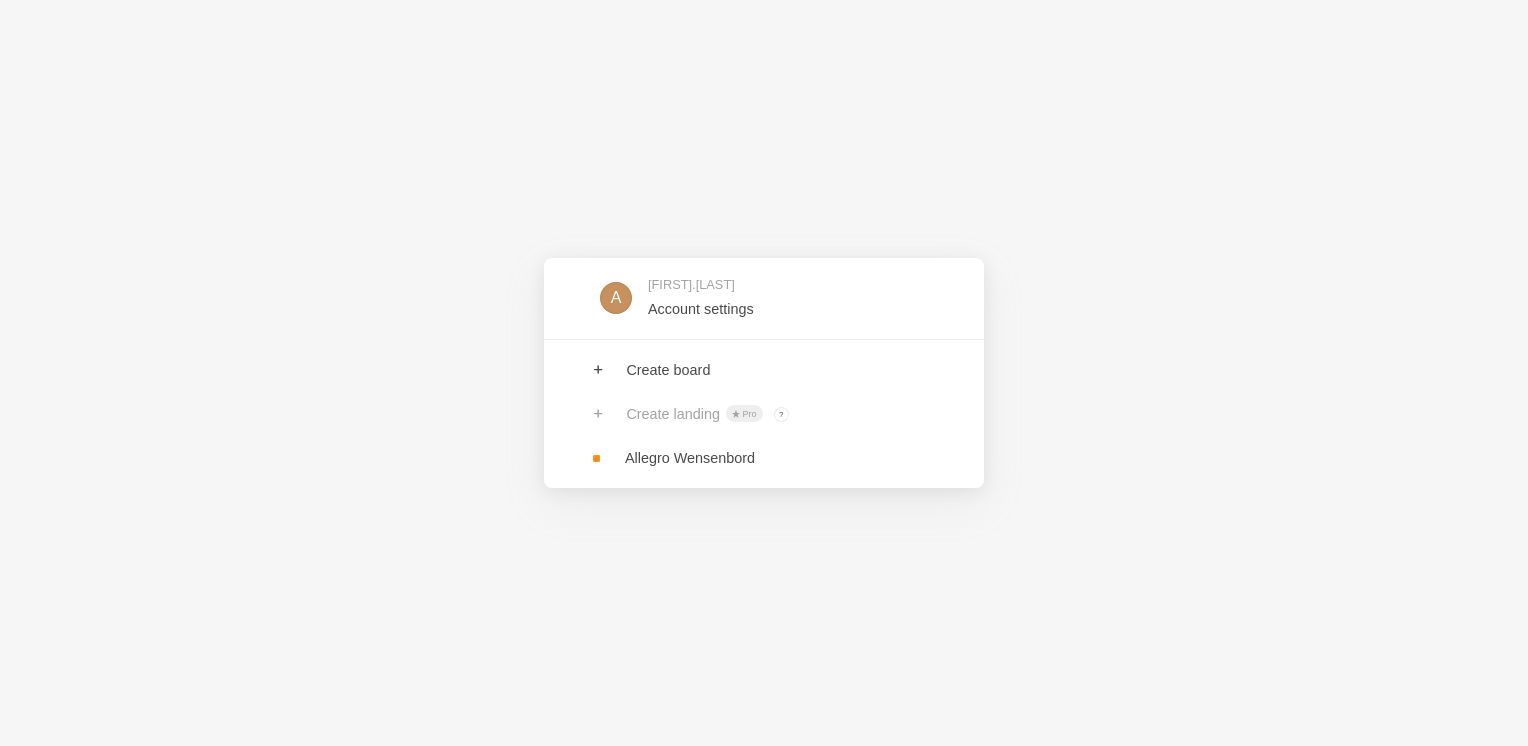 scroll, scrollTop: 0, scrollLeft: 0, axis: both 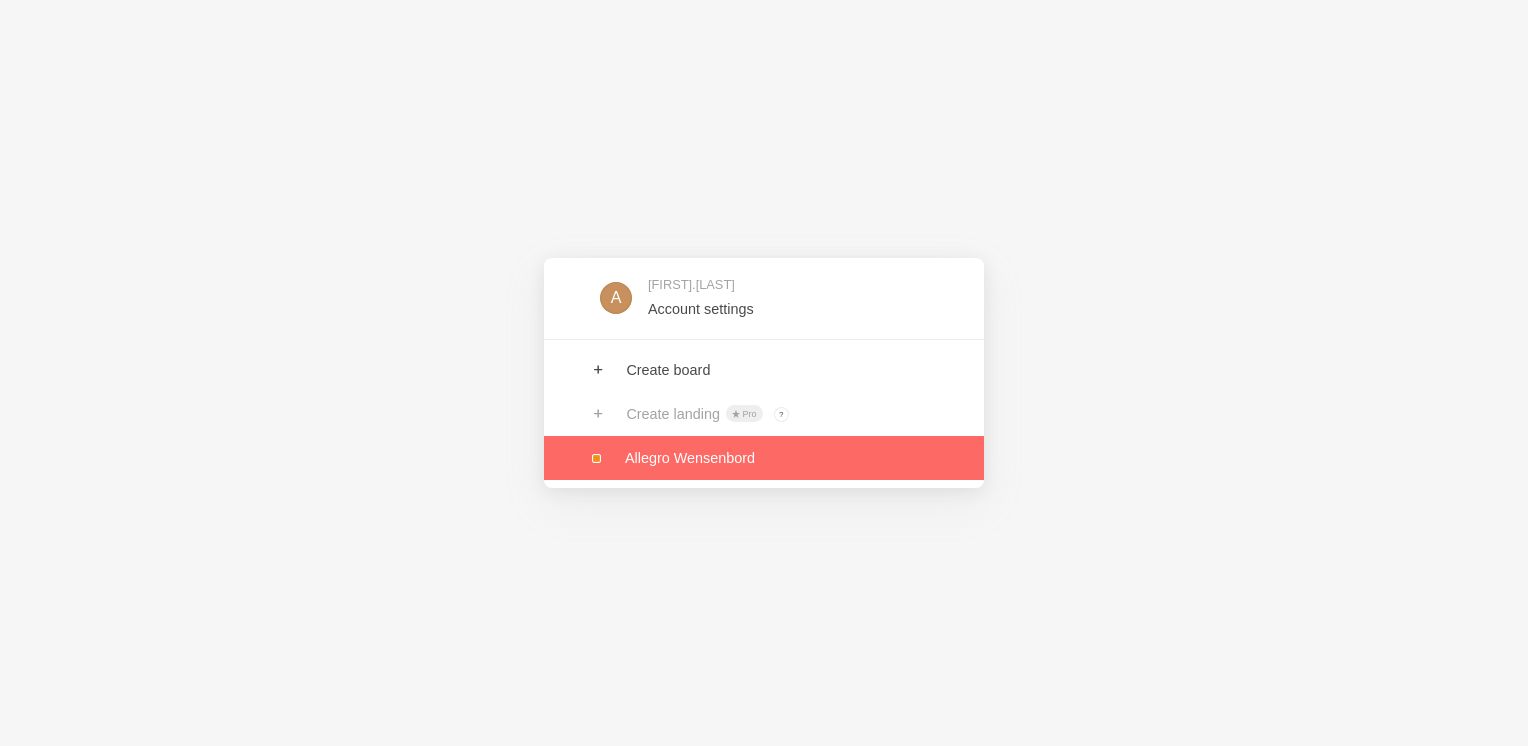 click at bounding box center (764, 458) 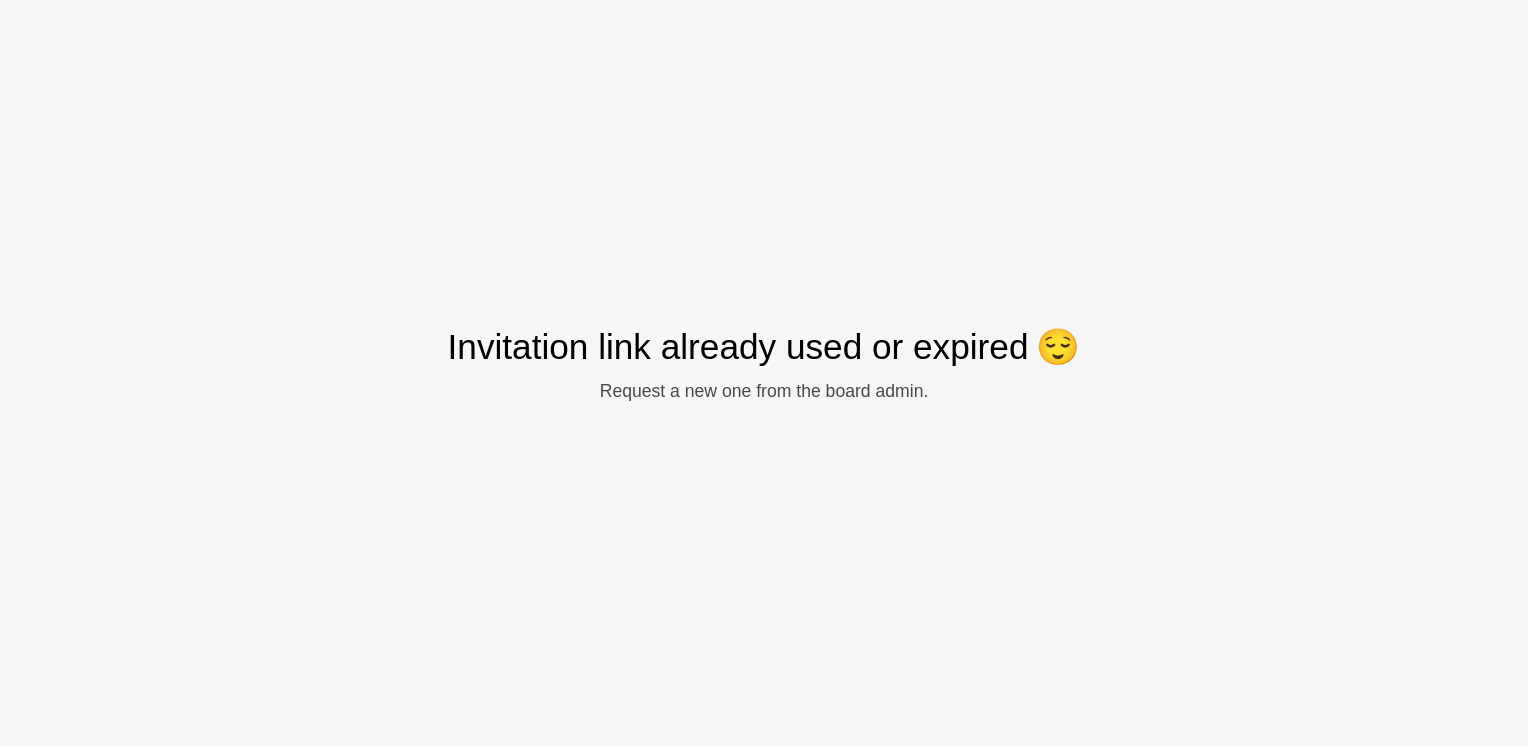 scroll, scrollTop: 0, scrollLeft: 0, axis: both 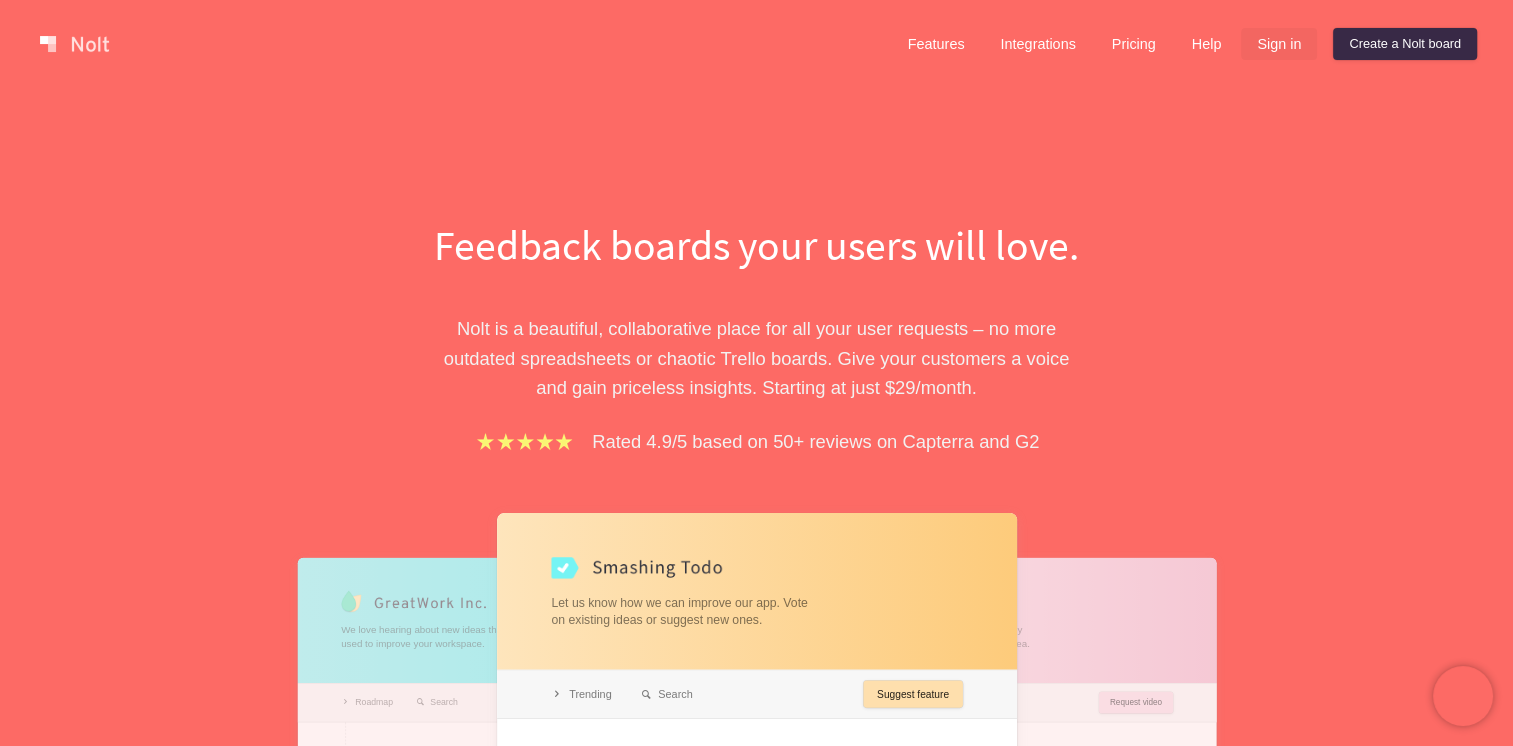 click on "Sign in" at bounding box center (1279, 44) 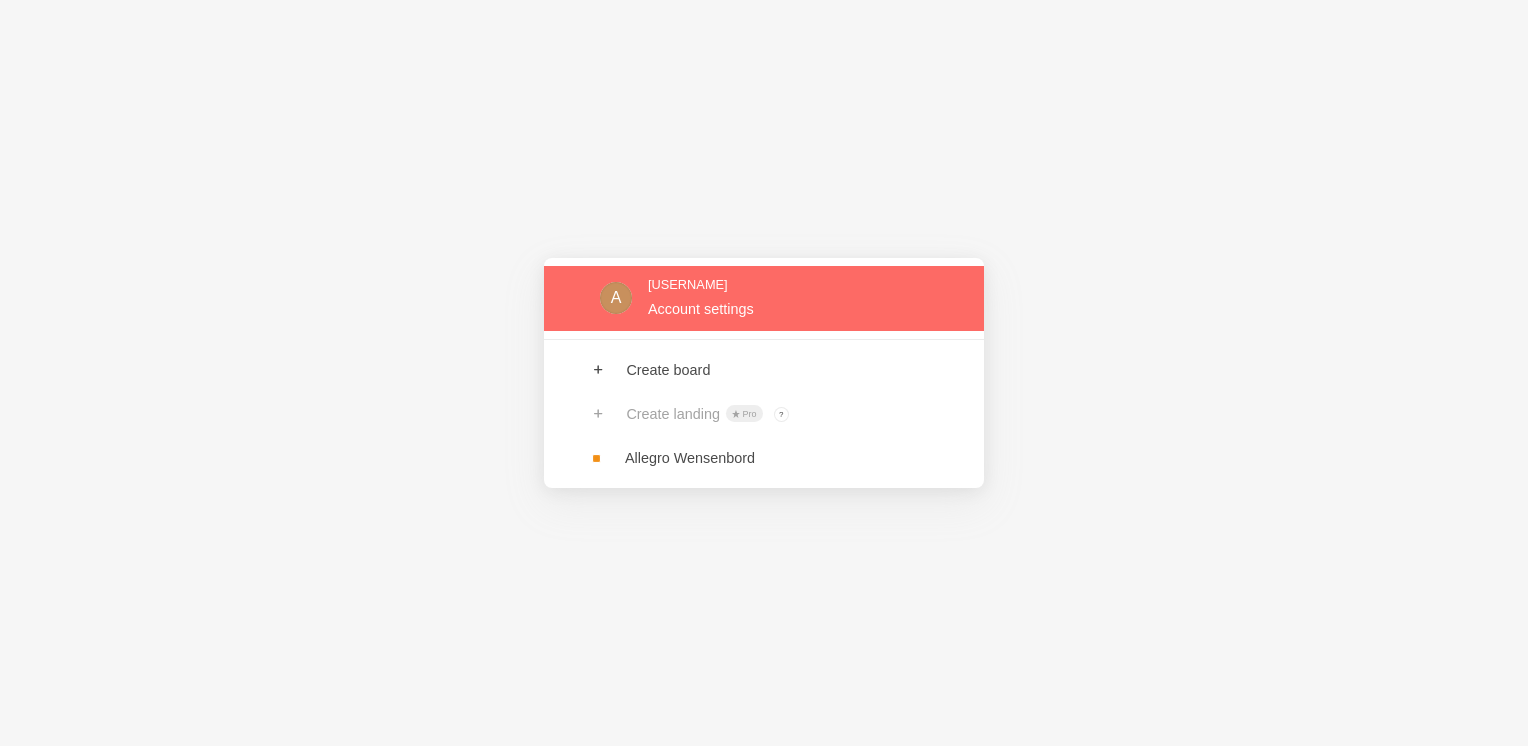 click at bounding box center [764, 298] 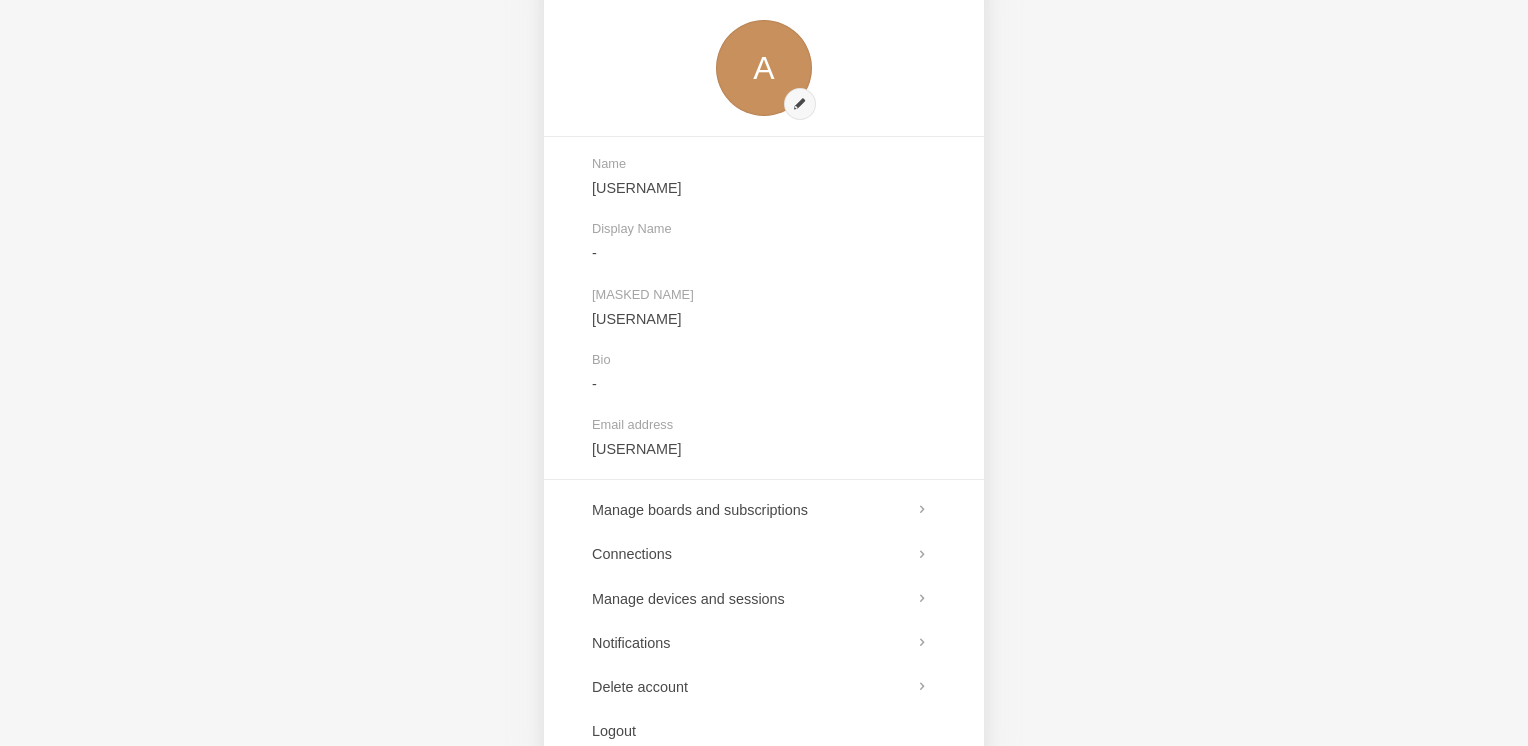 scroll, scrollTop: 126, scrollLeft: 0, axis: vertical 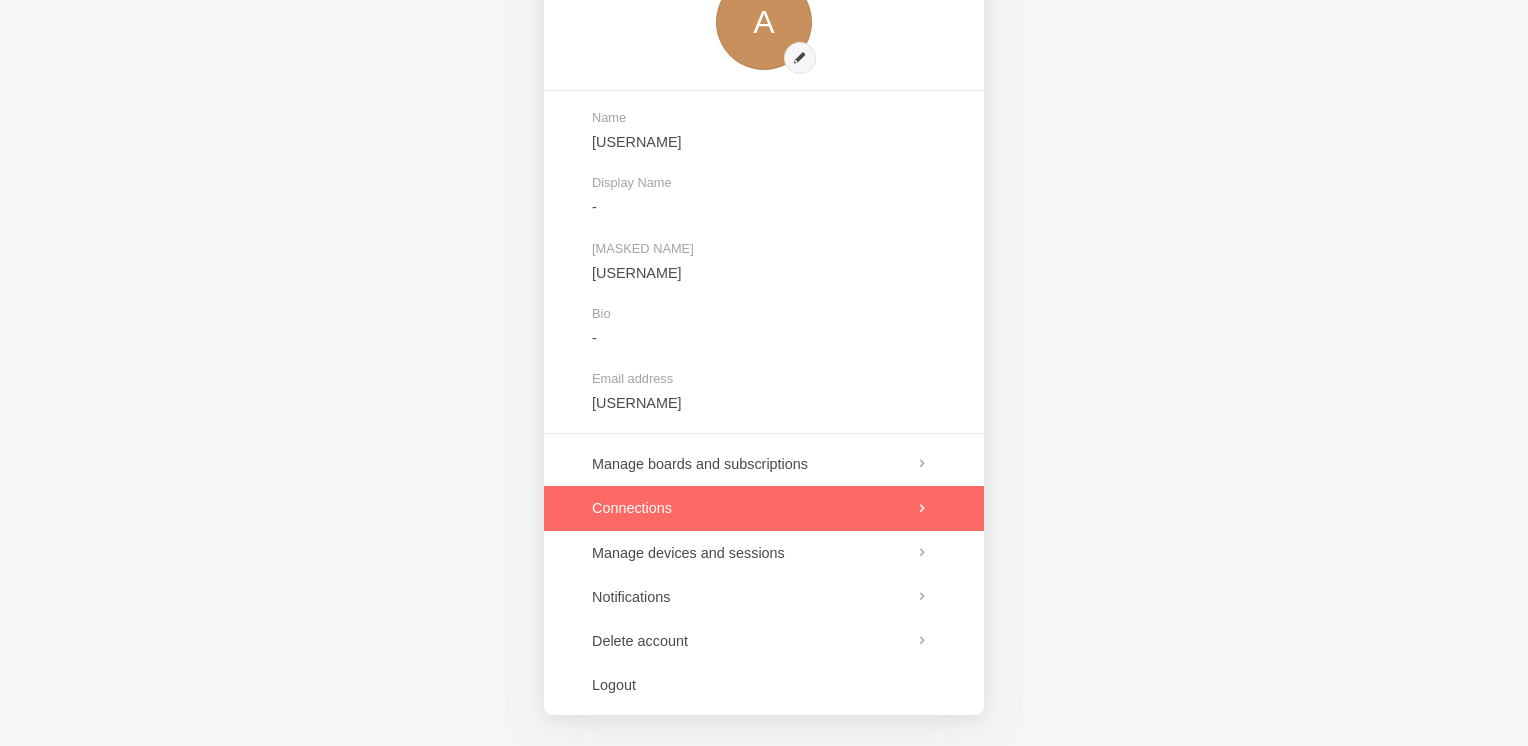 click at bounding box center [764, 508] 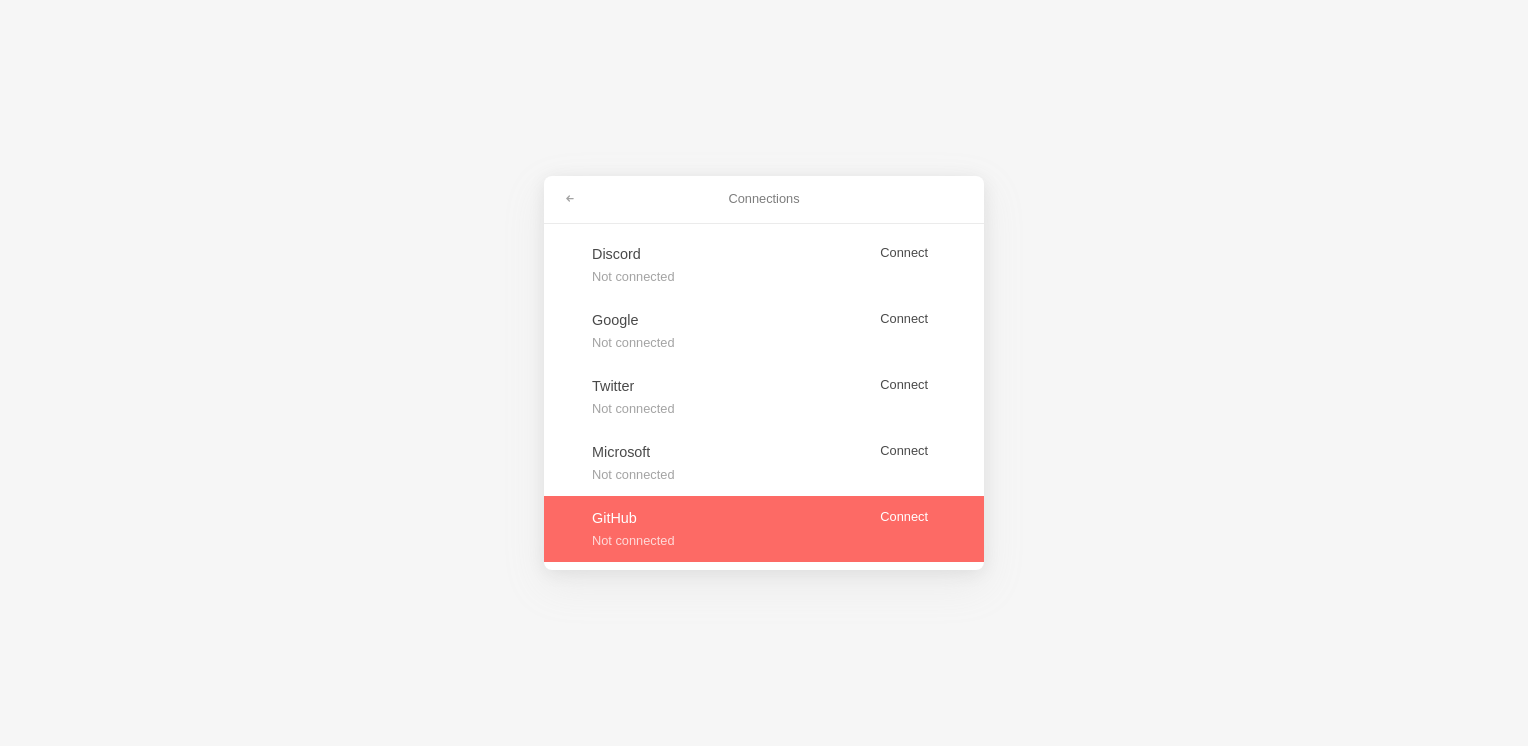 scroll, scrollTop: 0, scrollLeft: 0, axis: both 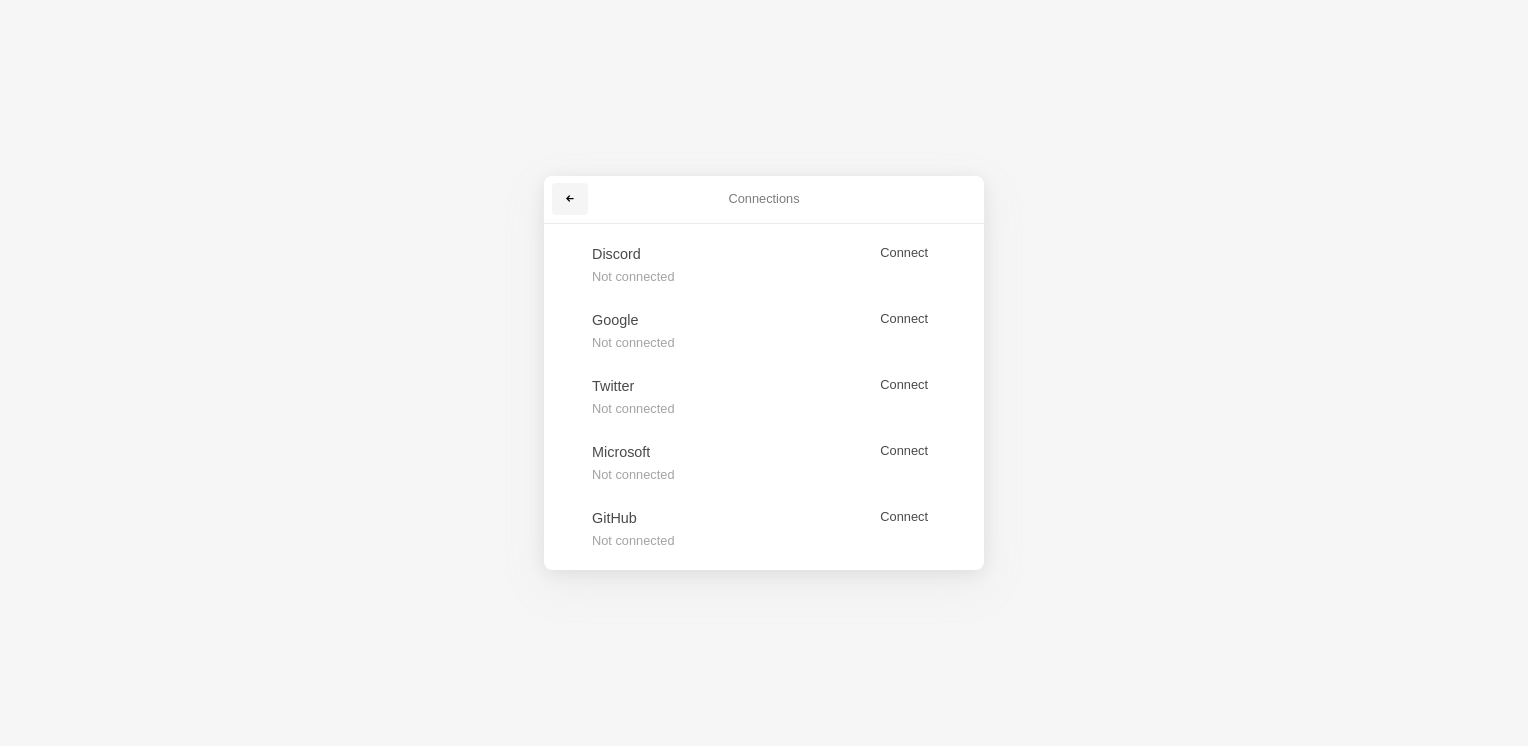 click at bounding box center (570, 199) 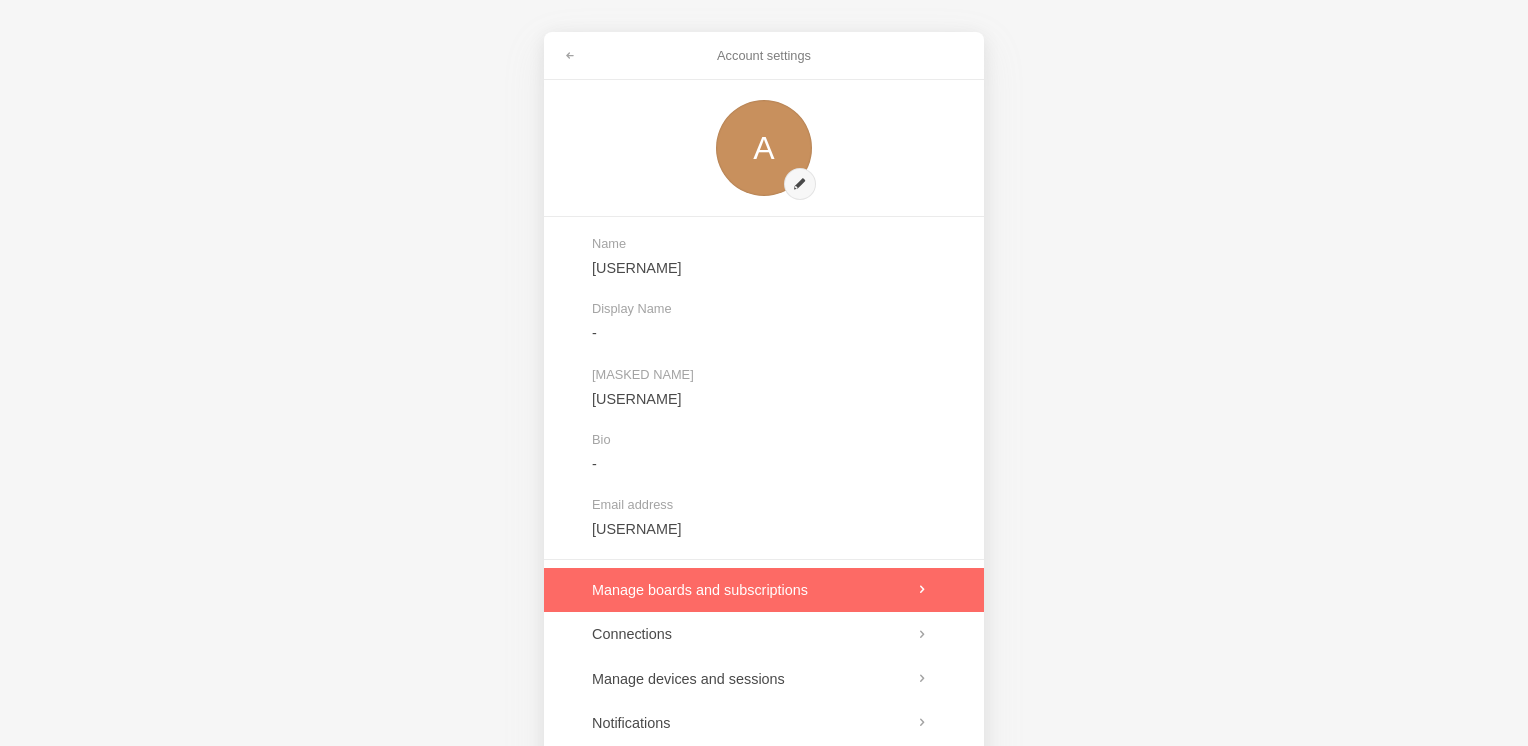 click at bounding box center (764, 590) 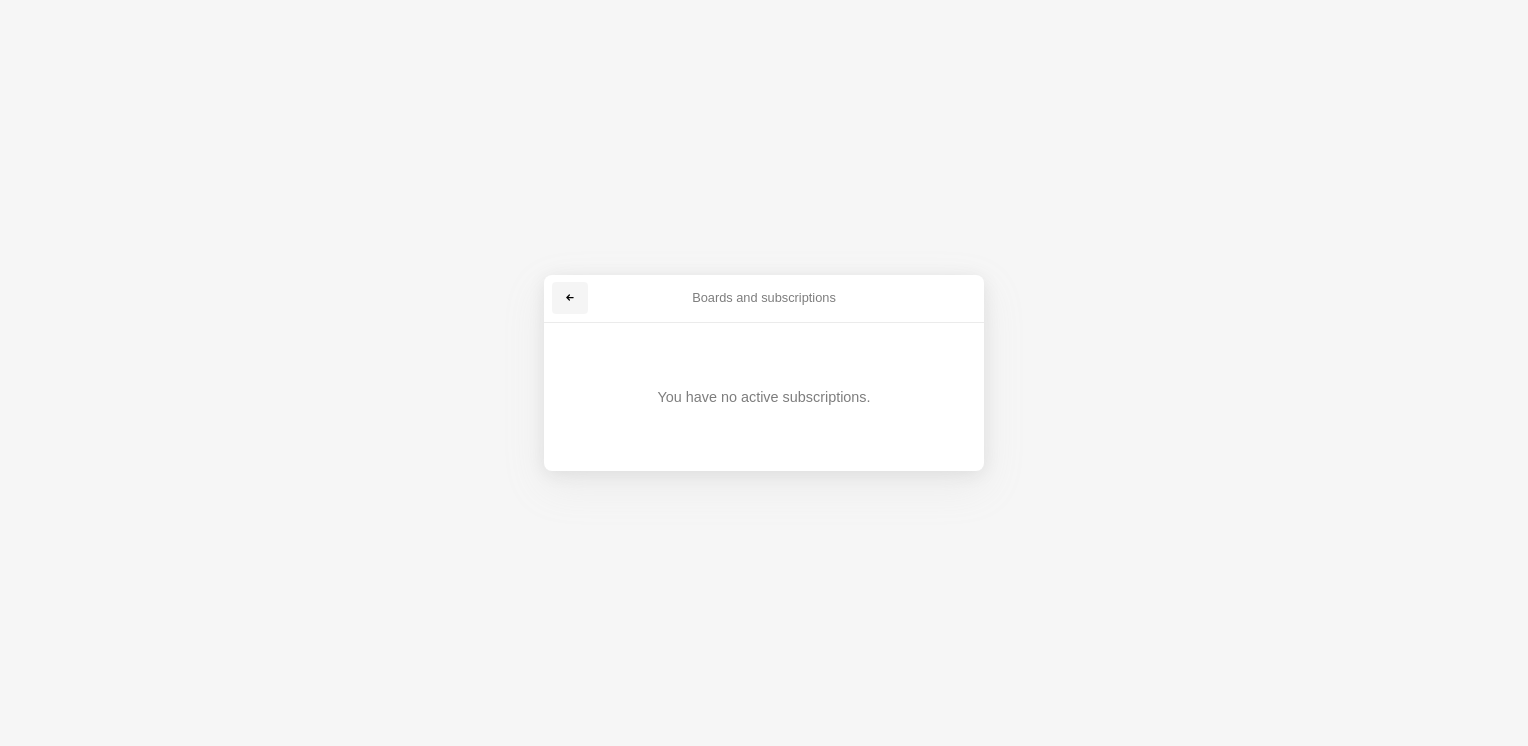 click at bounding box center (570, 298) 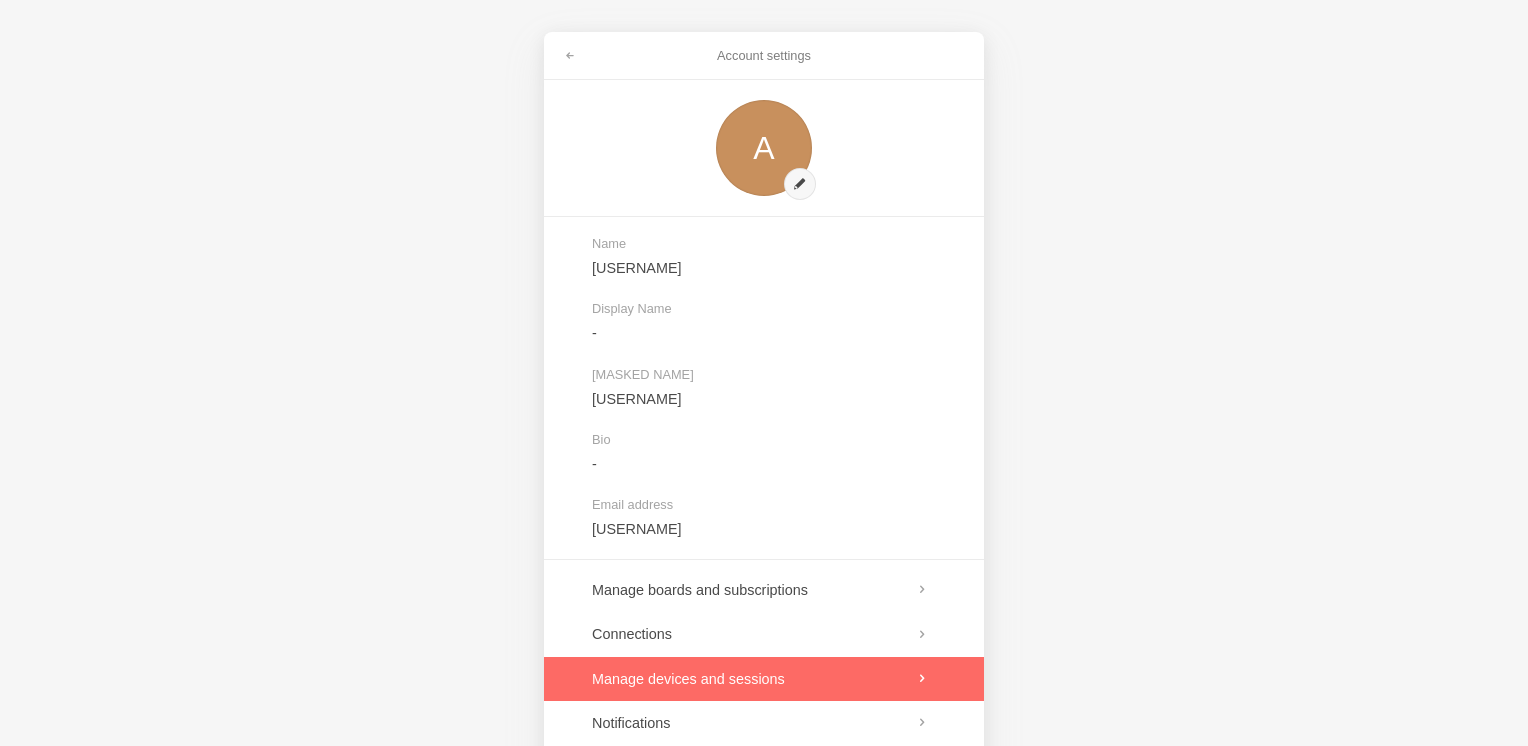 click at bounding box center [764, 679] 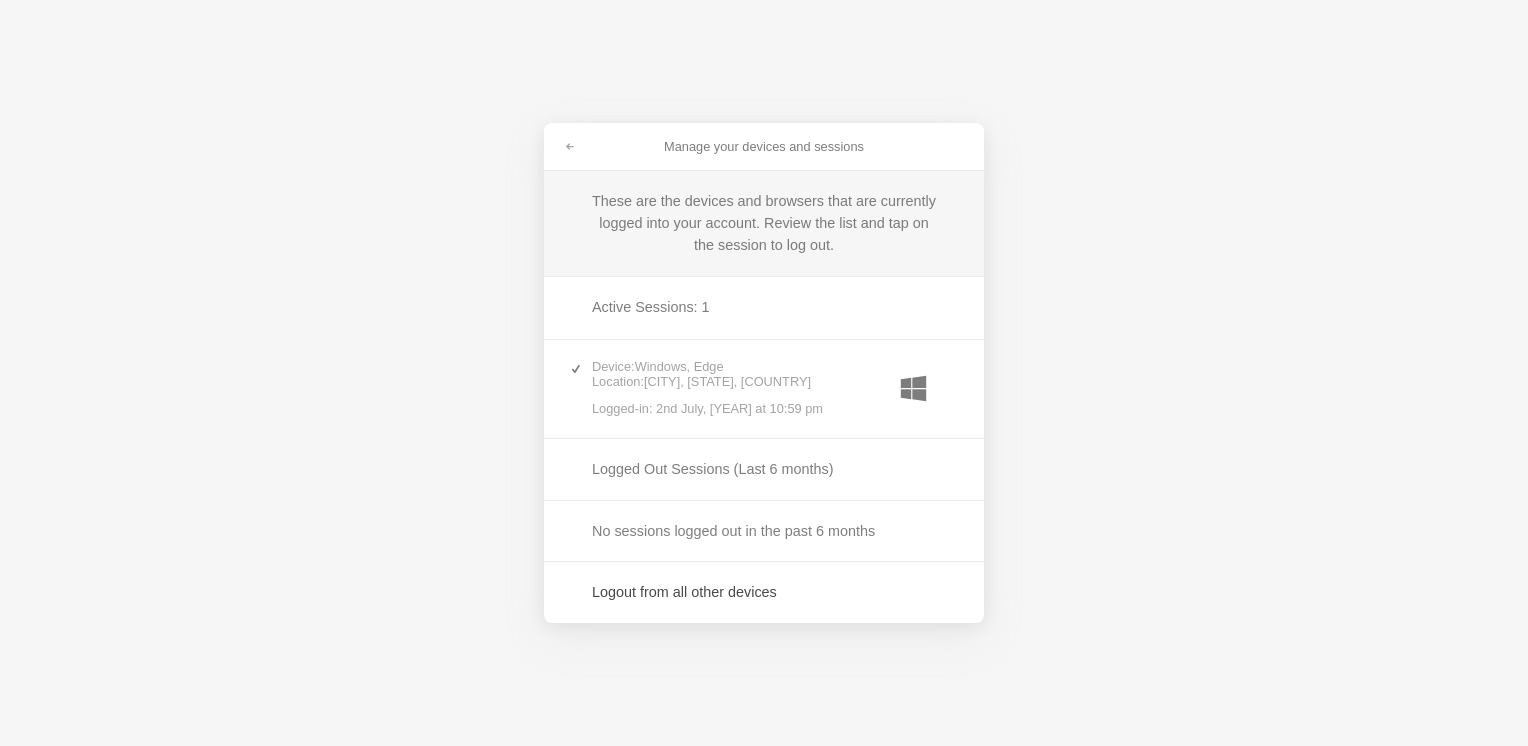 click on "Manage your devices and sessions These are the devices and browsers that are currently logged into your account. Review the list and tap on the session to log out. Active Sessions: 1 Device:  Windows, Edge Location:  Hilversum, NH, NL Logged-in: 2nd July, 2025 at 10:59 pm Logged Out Sessions (Last 6 months)   No sessions logged out in the past 6 months   Logout from all other devices" at bounding box center (764, 373) 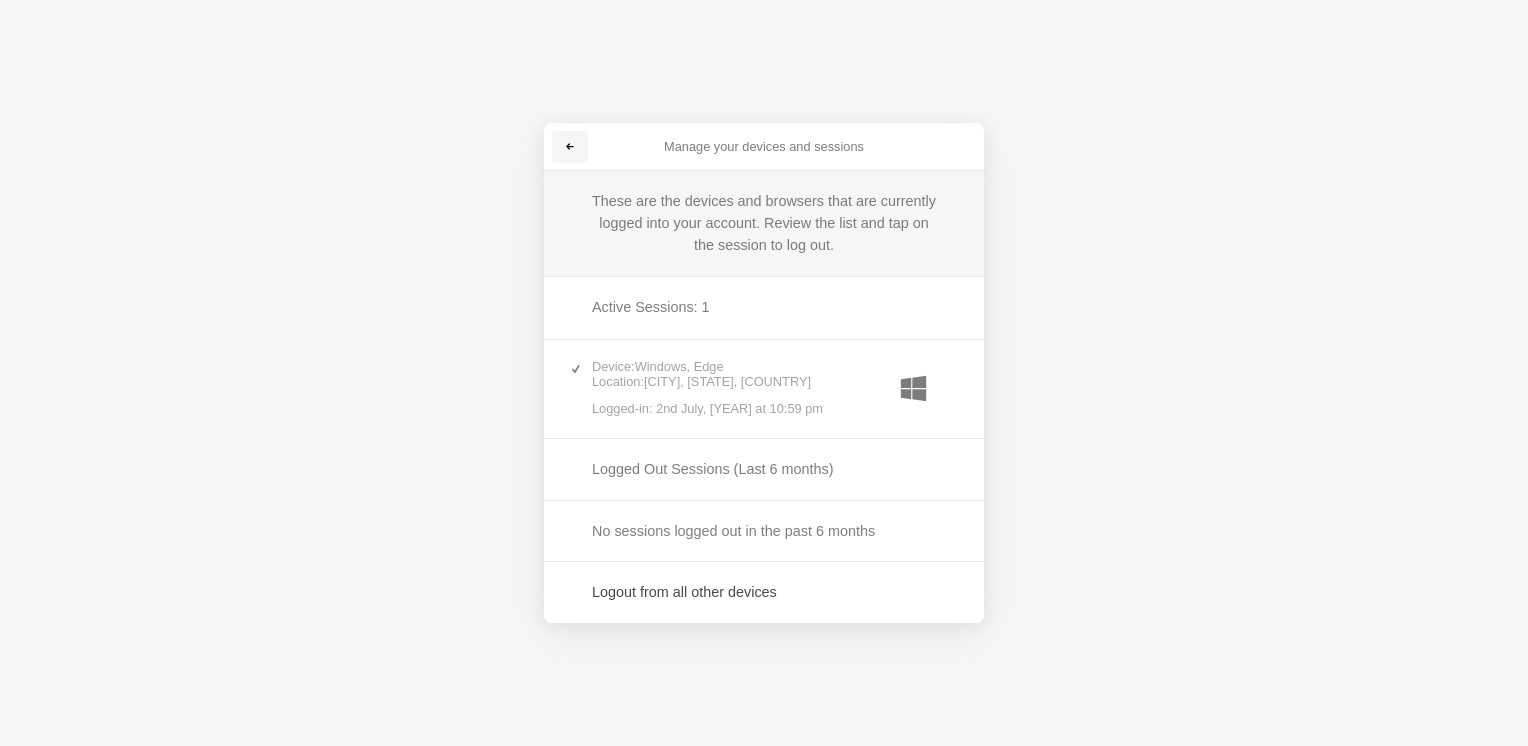 click at bounding box center (570, 147) 